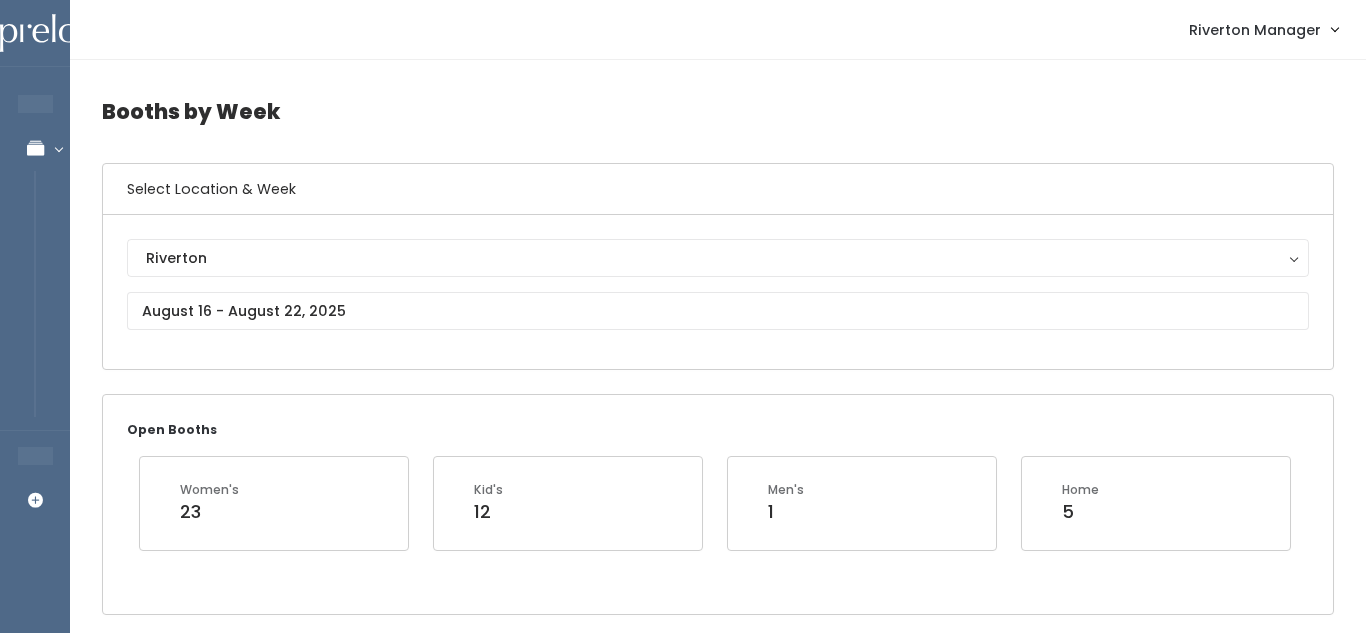 scroll, scrollTop: 63, scrollLeft: 0, axis: vertical 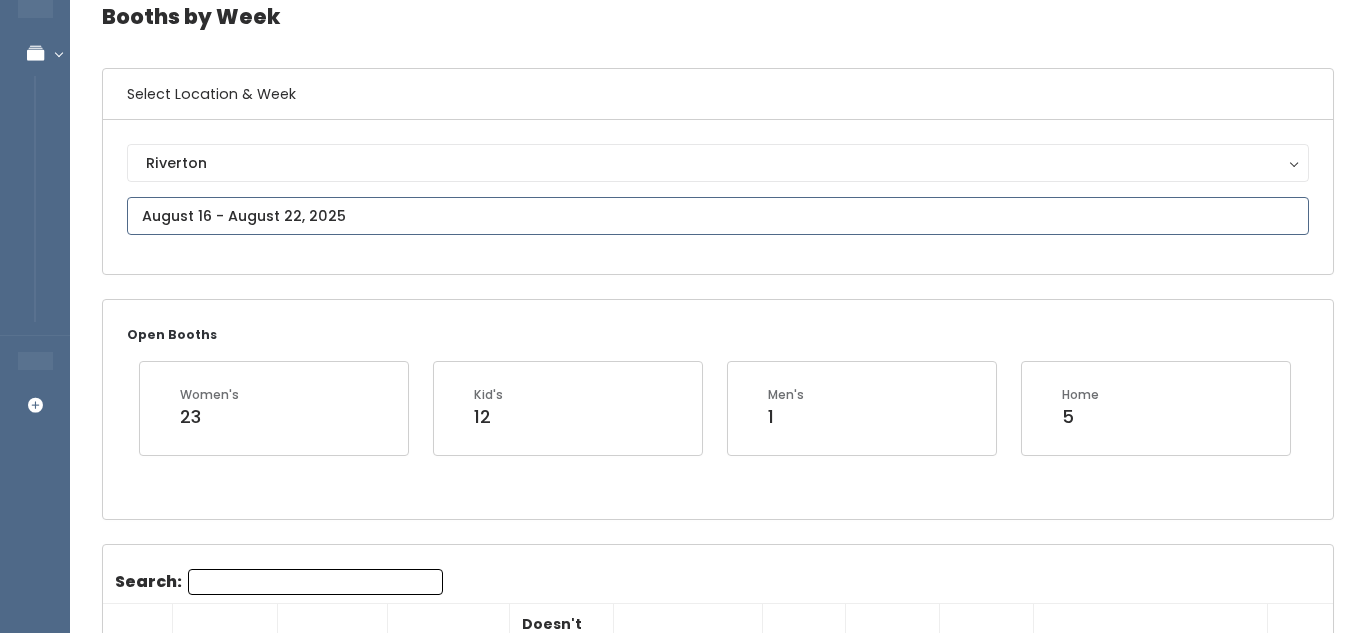 click on "EMPLOYEES
Manage Bookings
Booths by Week
All Bookings
Bookings with Booths
Booth Discounts
Seller Check-in
STORE MANAGER
Add Booking
Riverton Manager
Admin Home" at bounding box center (683, 1823) 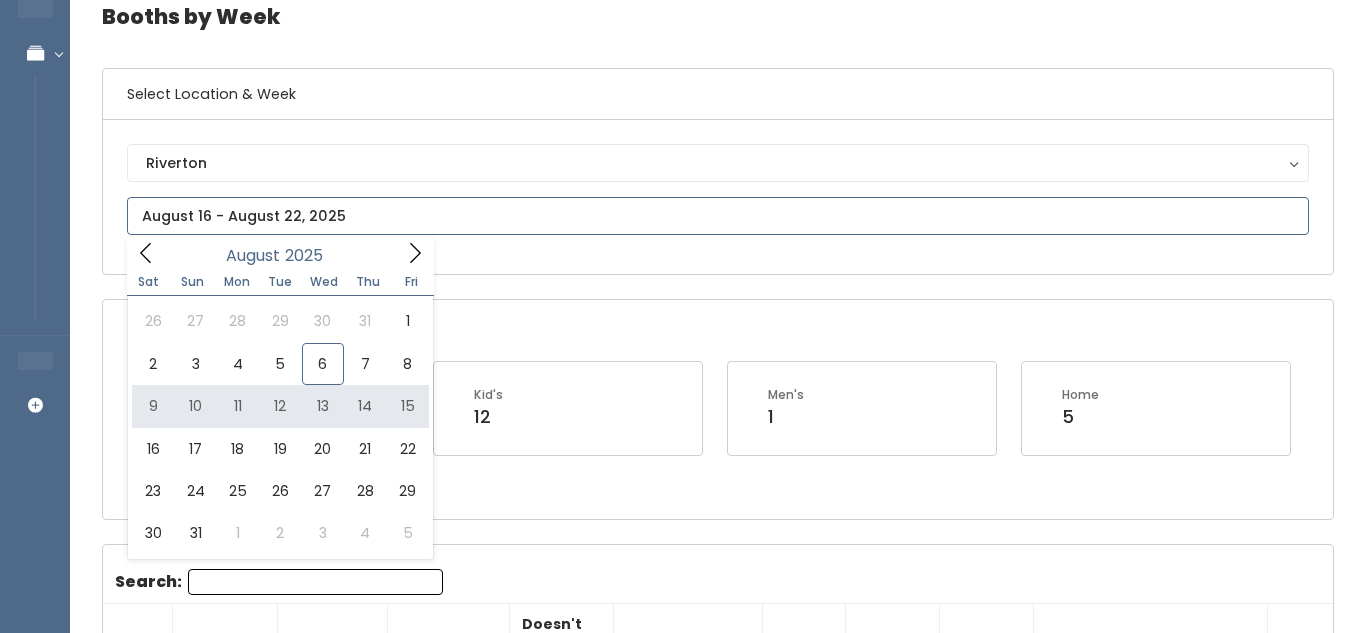 type on "August 9 to August 15" 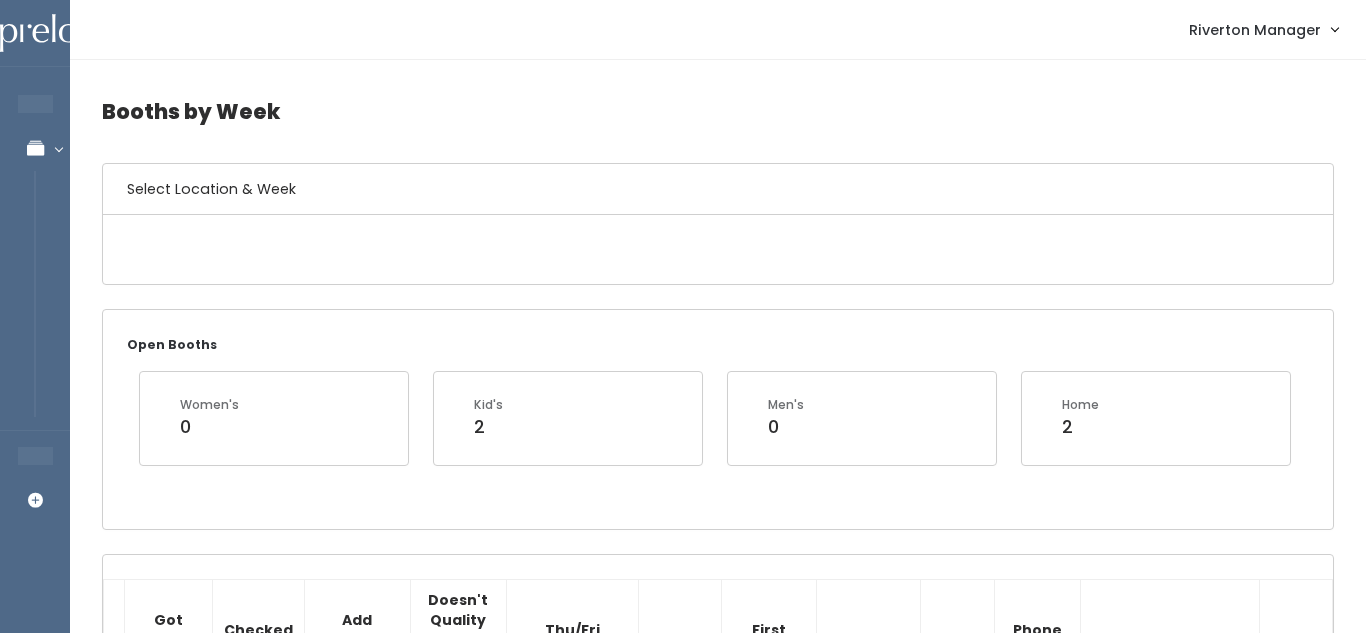 scroll, scrollTop: 0, scrollLeft: 0, axis: both 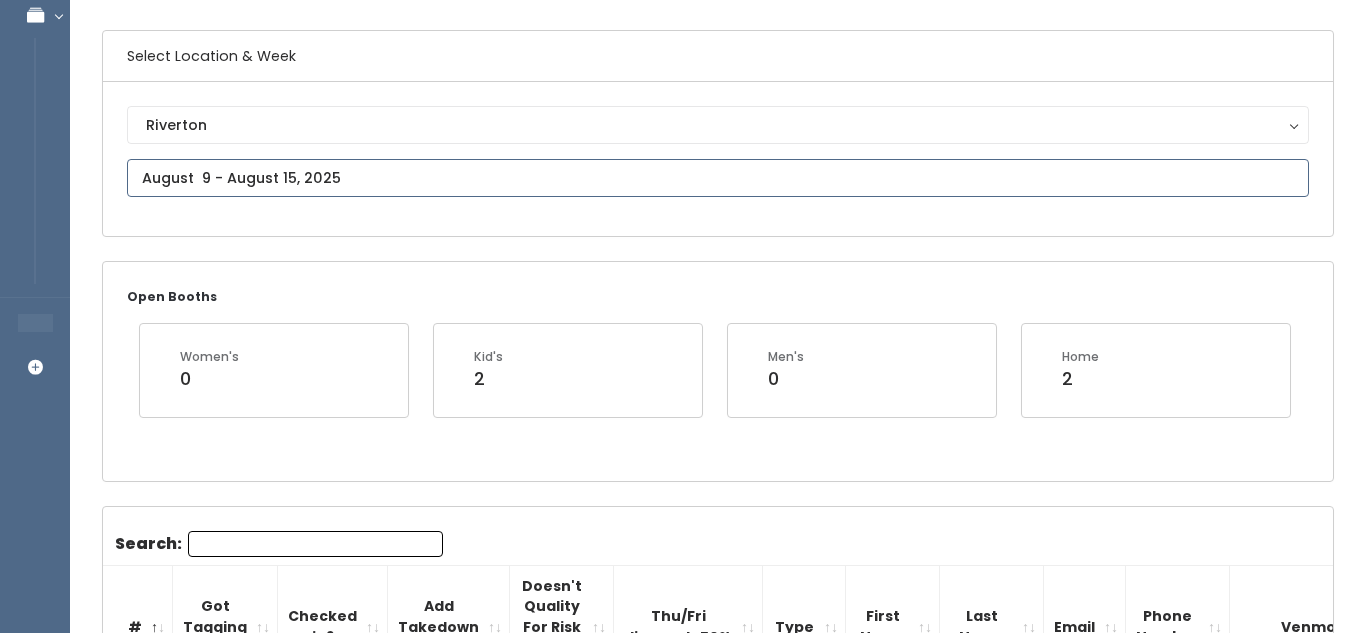 click on "EMPLOYEES
Manage Bookings
Booths by Week
All Bookings
Bookings with Booths
Booth Discounts
Seller Check-in
STORE MANAGER
Add Booking
Riverton Manager
Admin Home" at bounding box center (683, 1931) 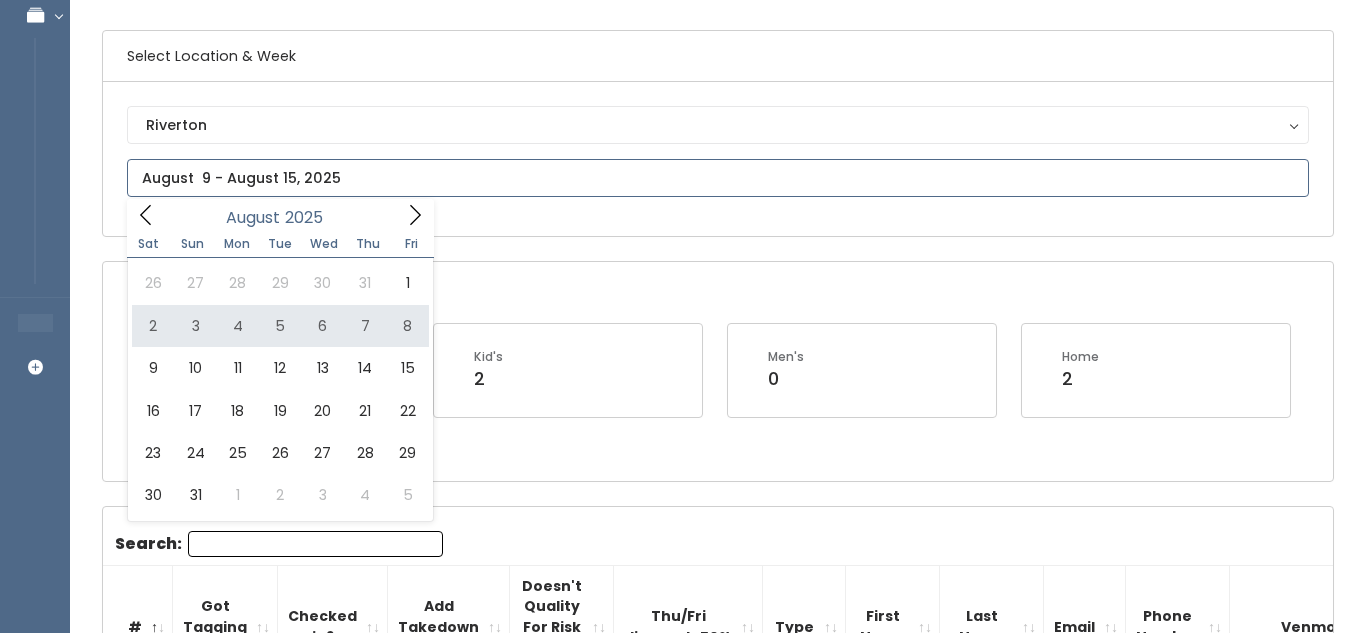type on "August 2 to August 8" 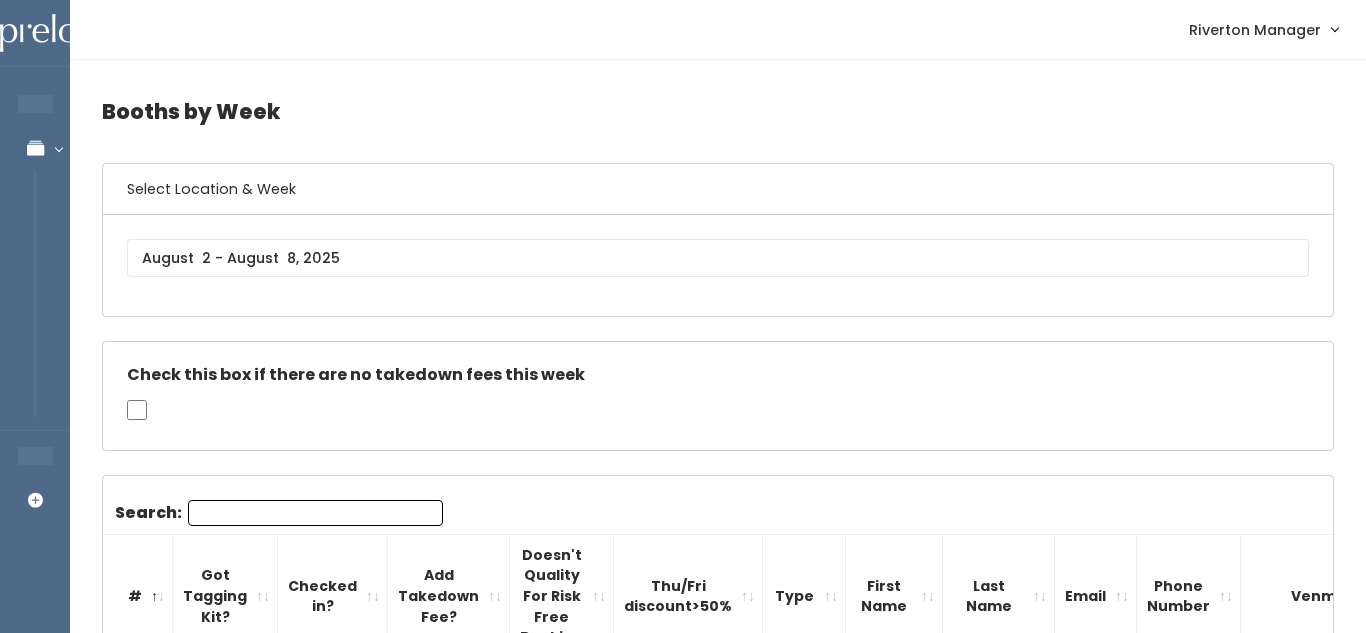 scroll, scrollTop: 0, scrollLeft: 0, axis: both 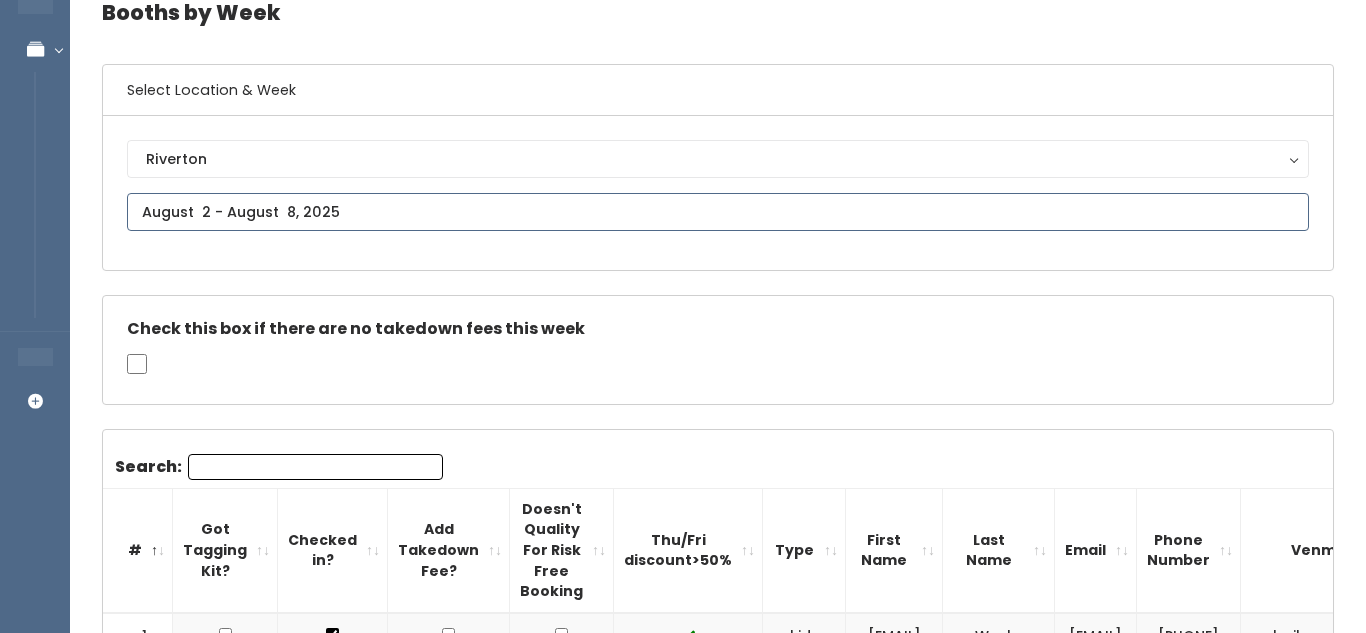 click at bounding box center [718, 212] 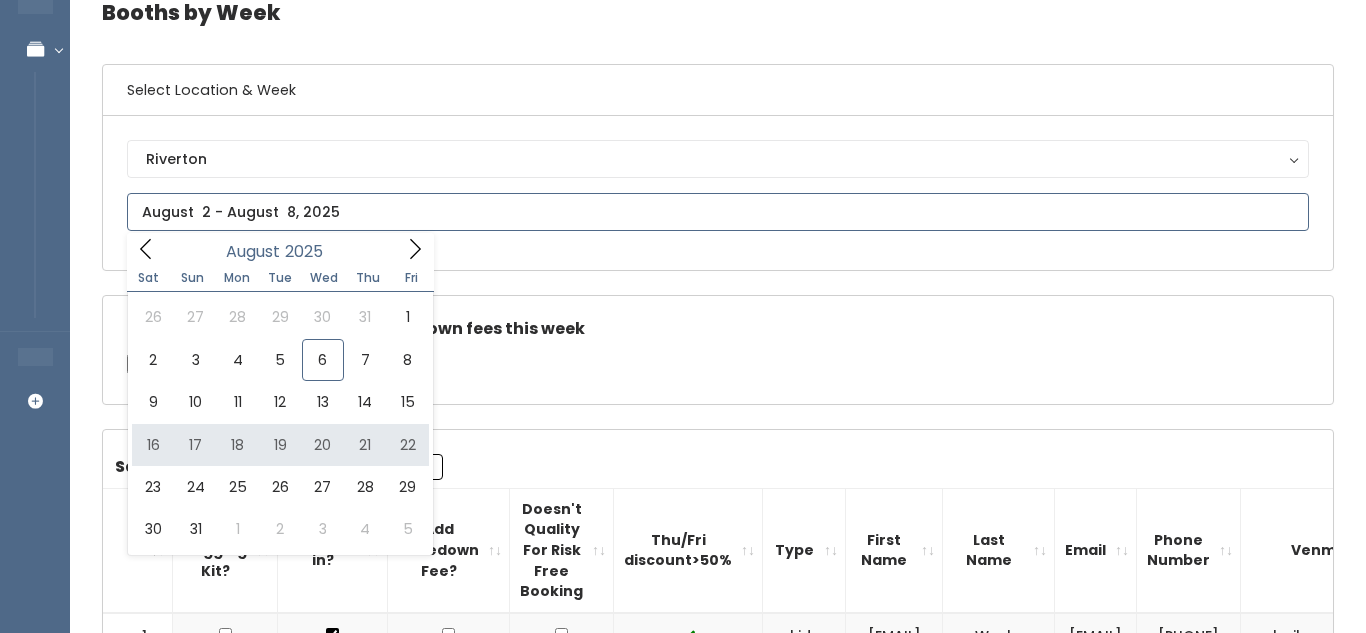 type on "August 16 to August 22" 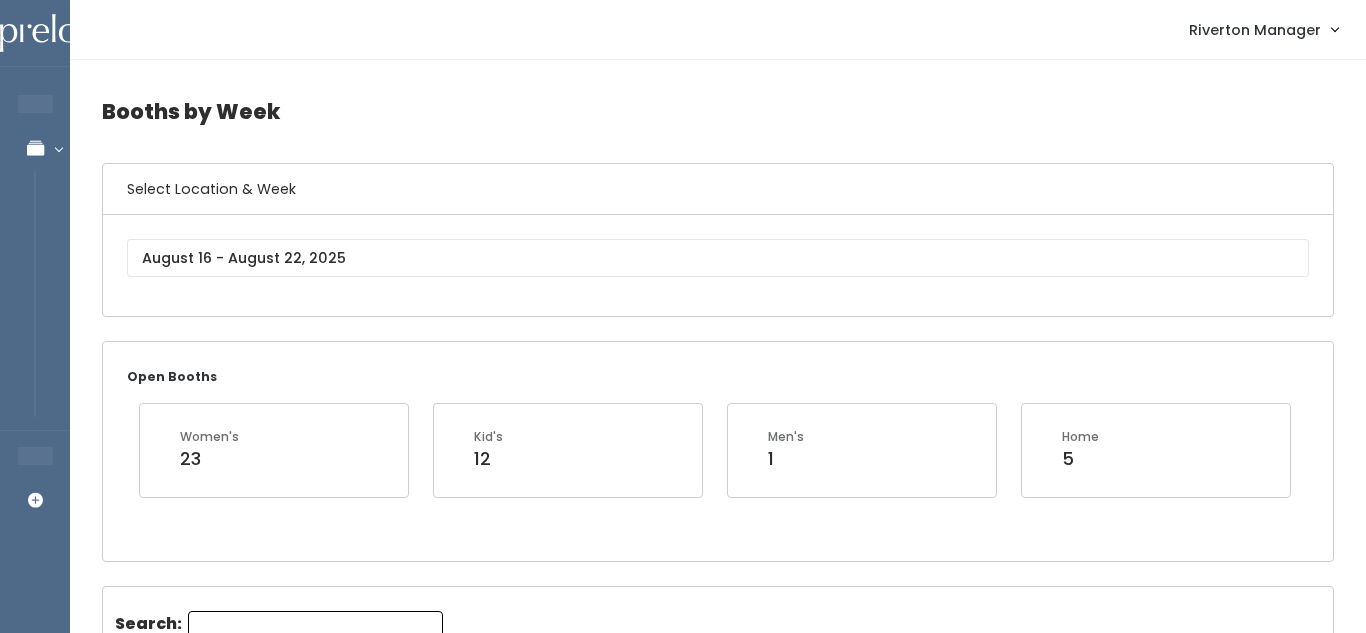 scroll, scrollTop: 0, scrollLeft: 0, axis: both 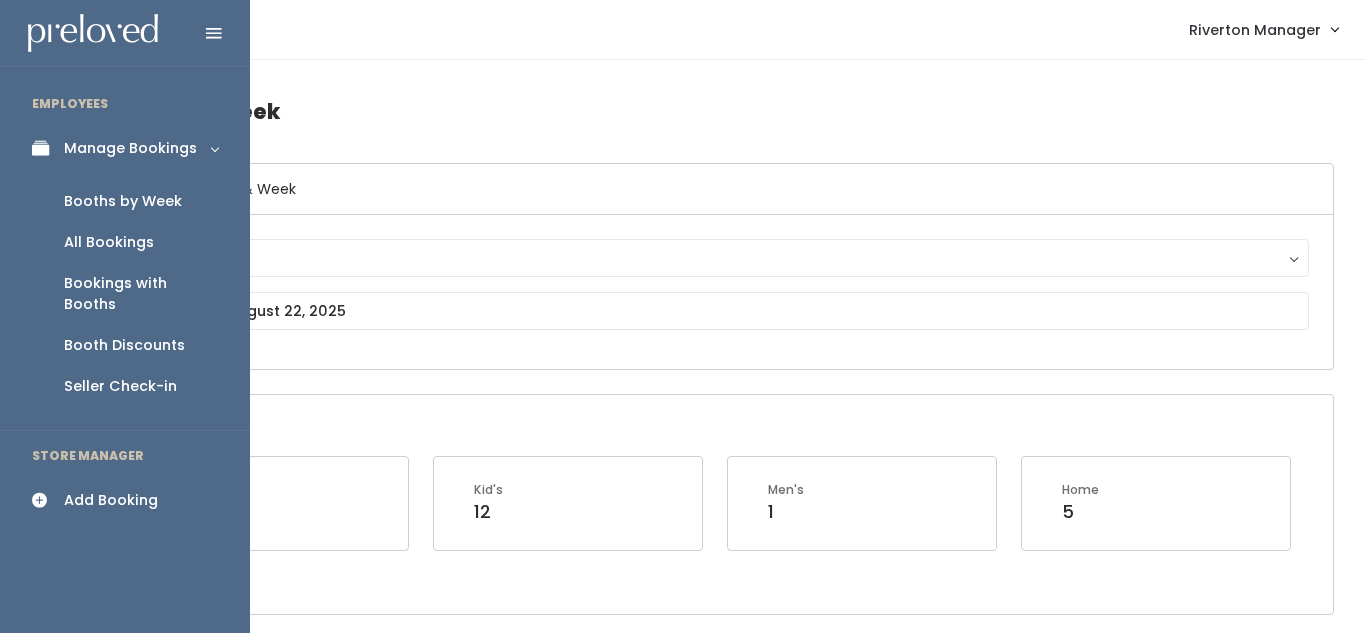 click on "Add Booking" at bounding box center (125, 500) 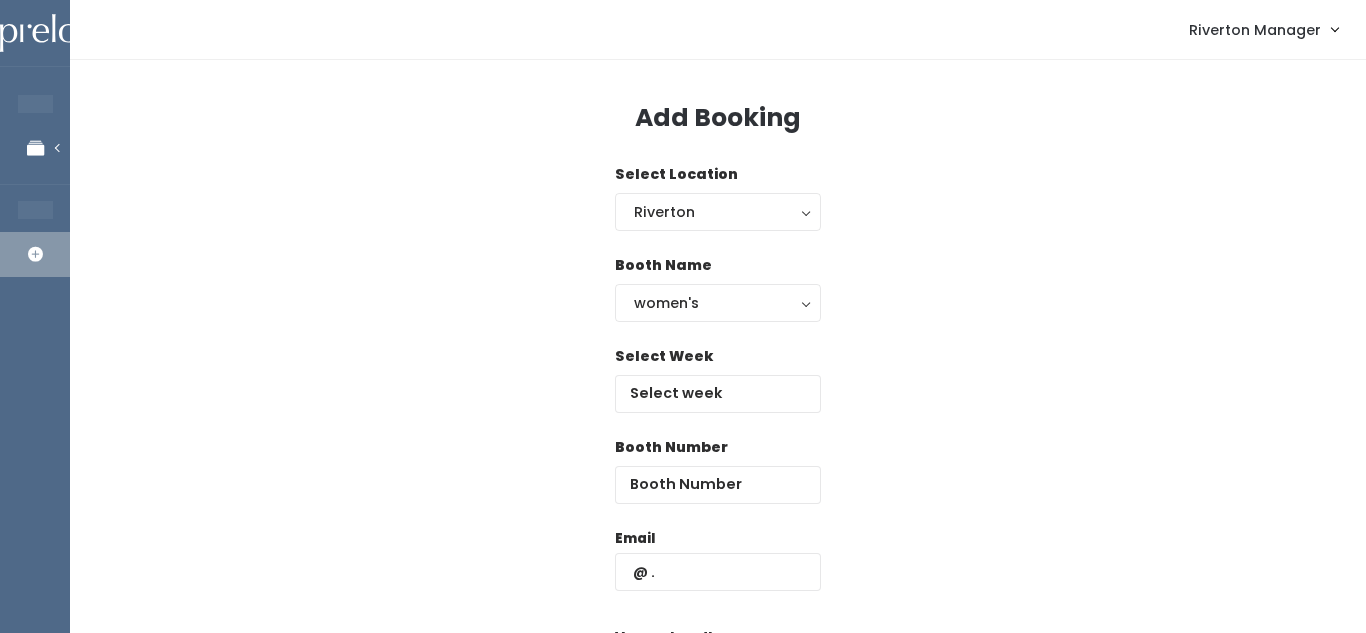 scroll, scrollTop: 0, scrollLeft: 0, axis: both 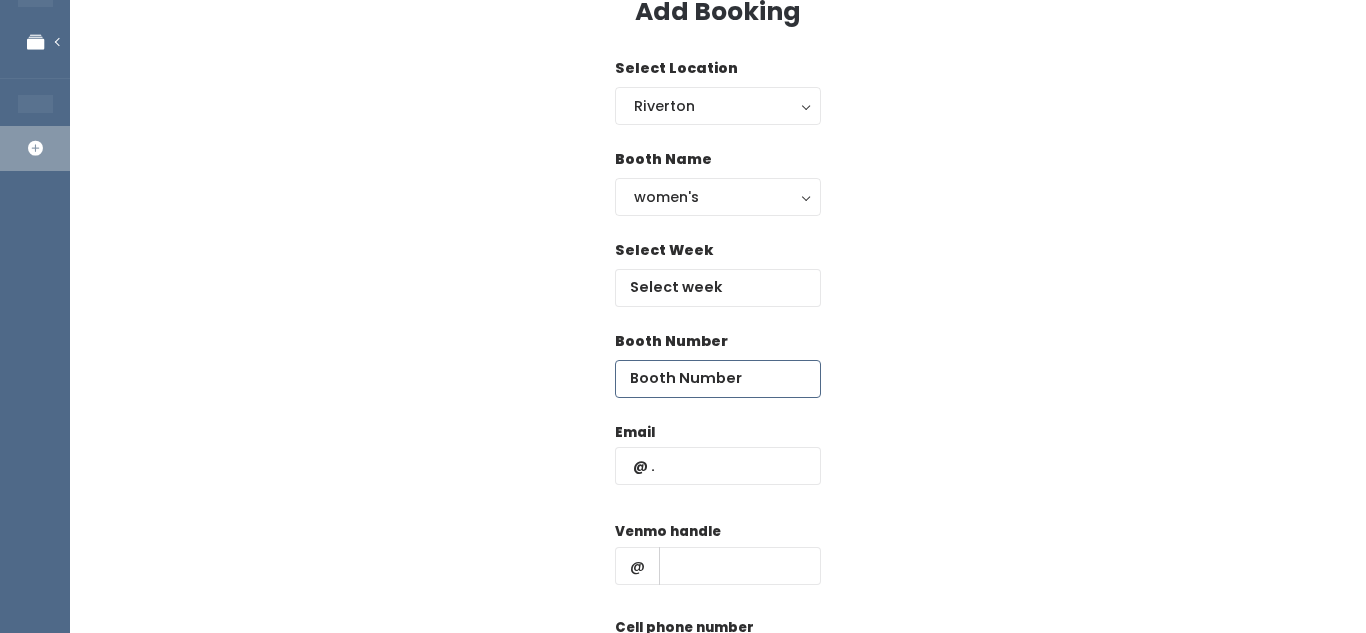 click at bounding box center [718, 379] 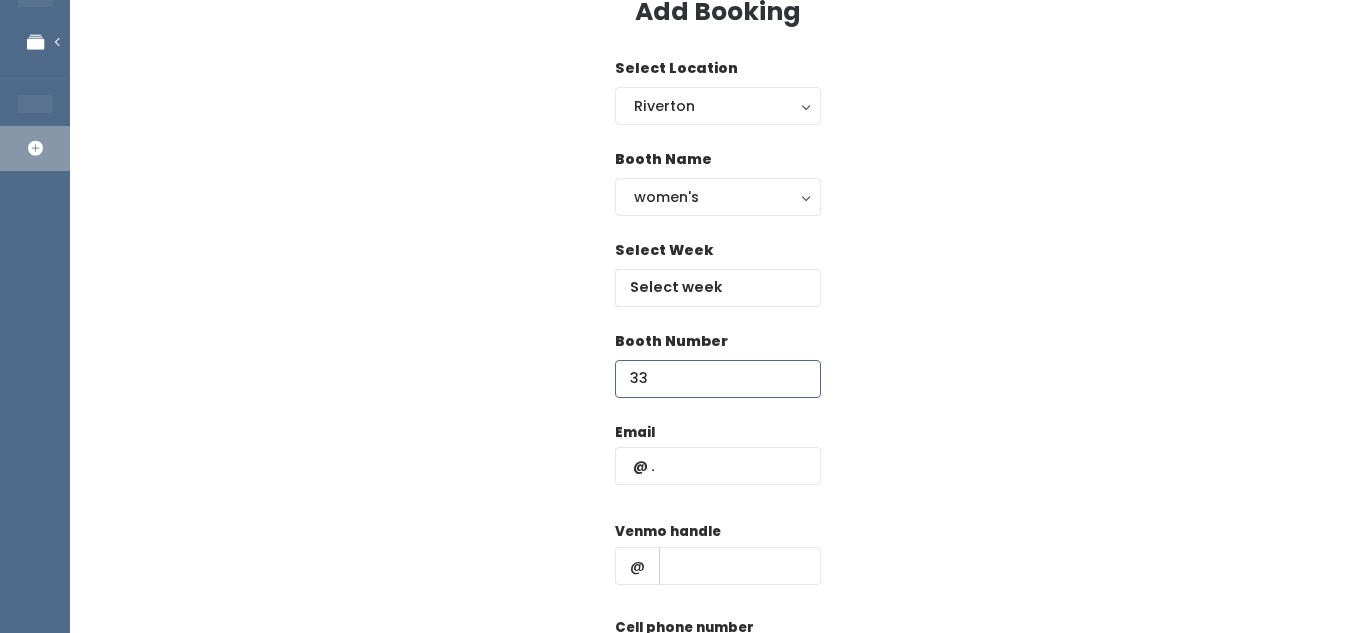 type on "33" 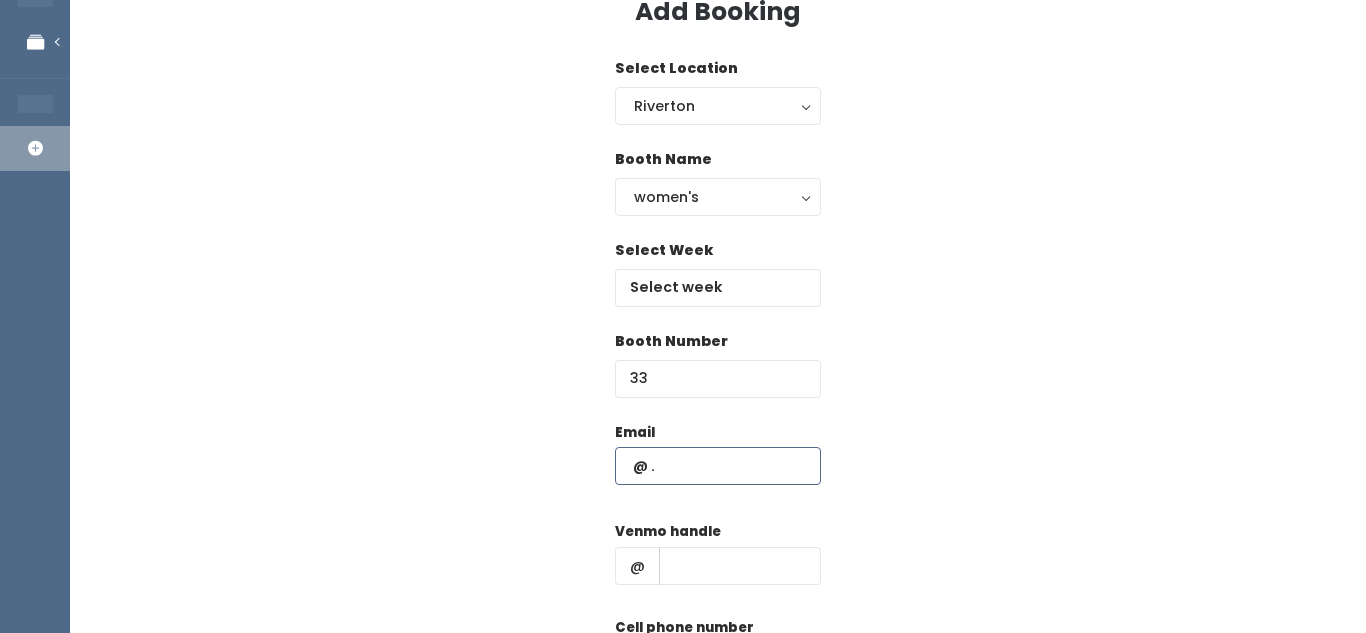 click at bounding box center [718, 466] 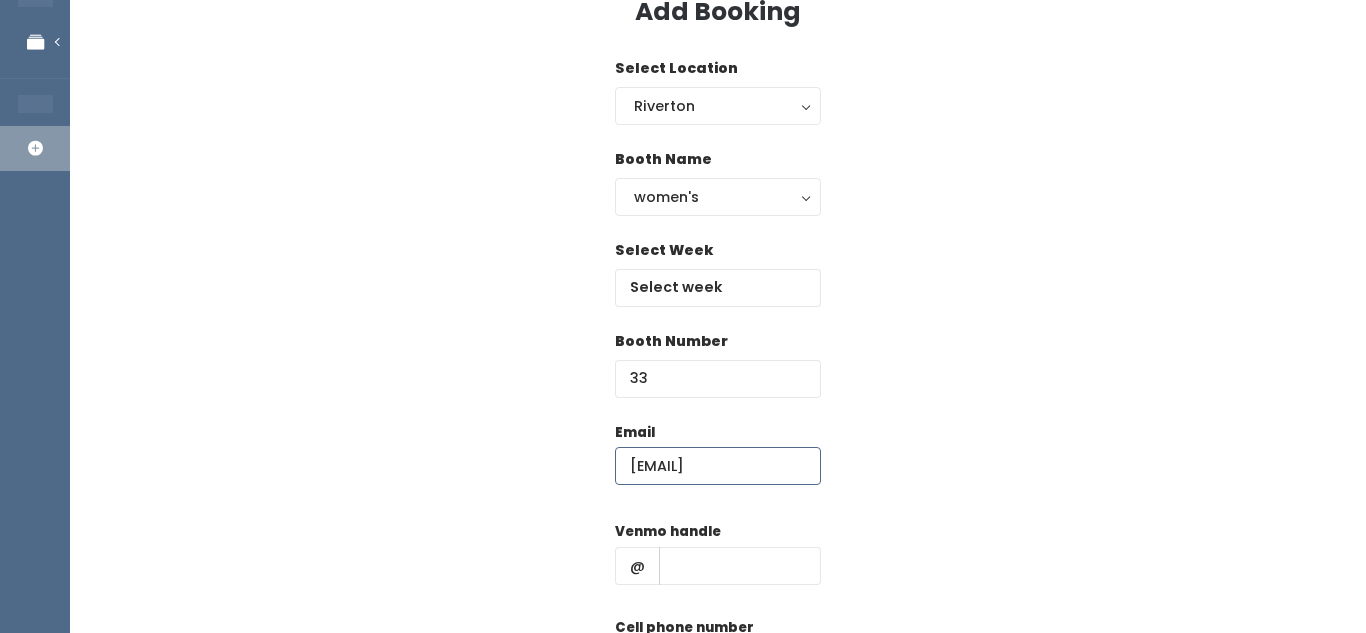 scroll, scrollTop: 0, scrollLeft: 14, axis: horizontal 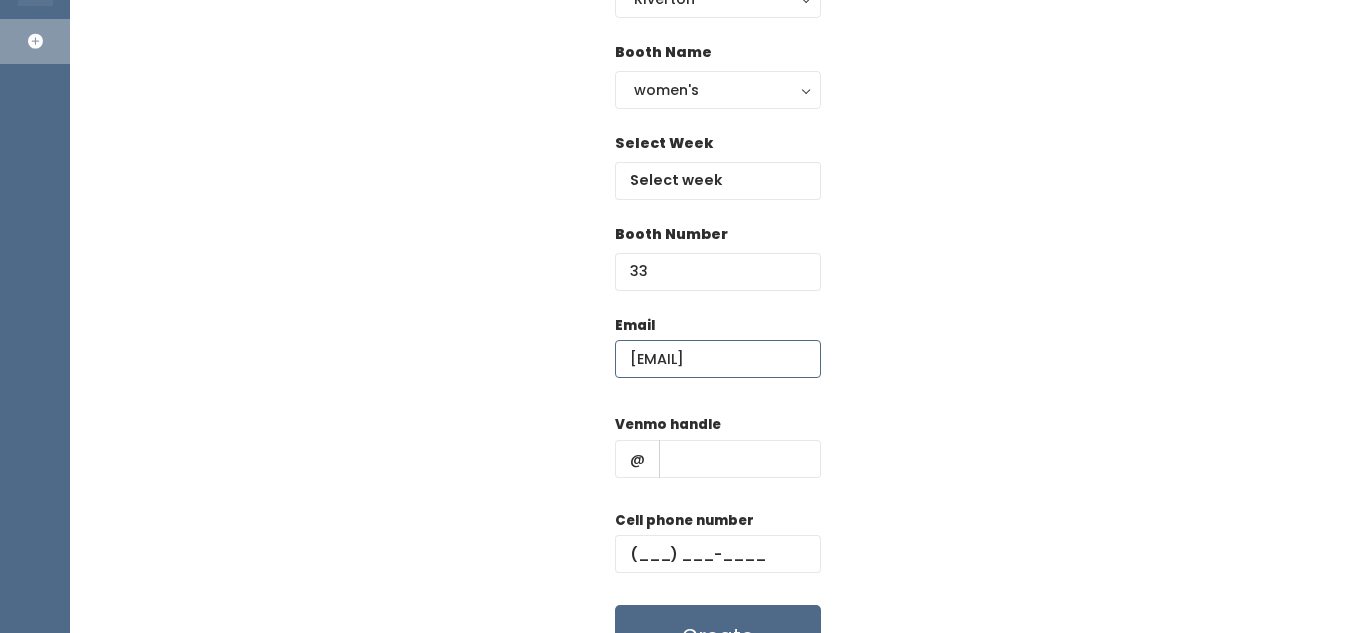 type on "[EMAIL]" 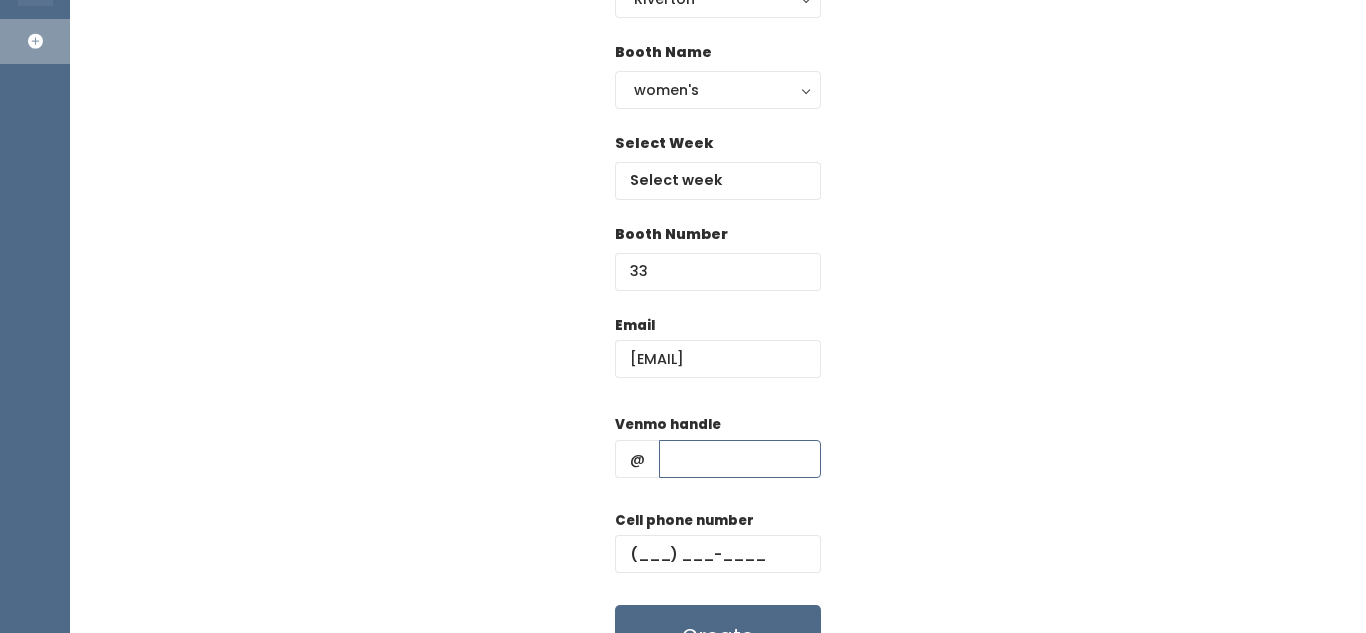 click at bounding box center (740, 459) 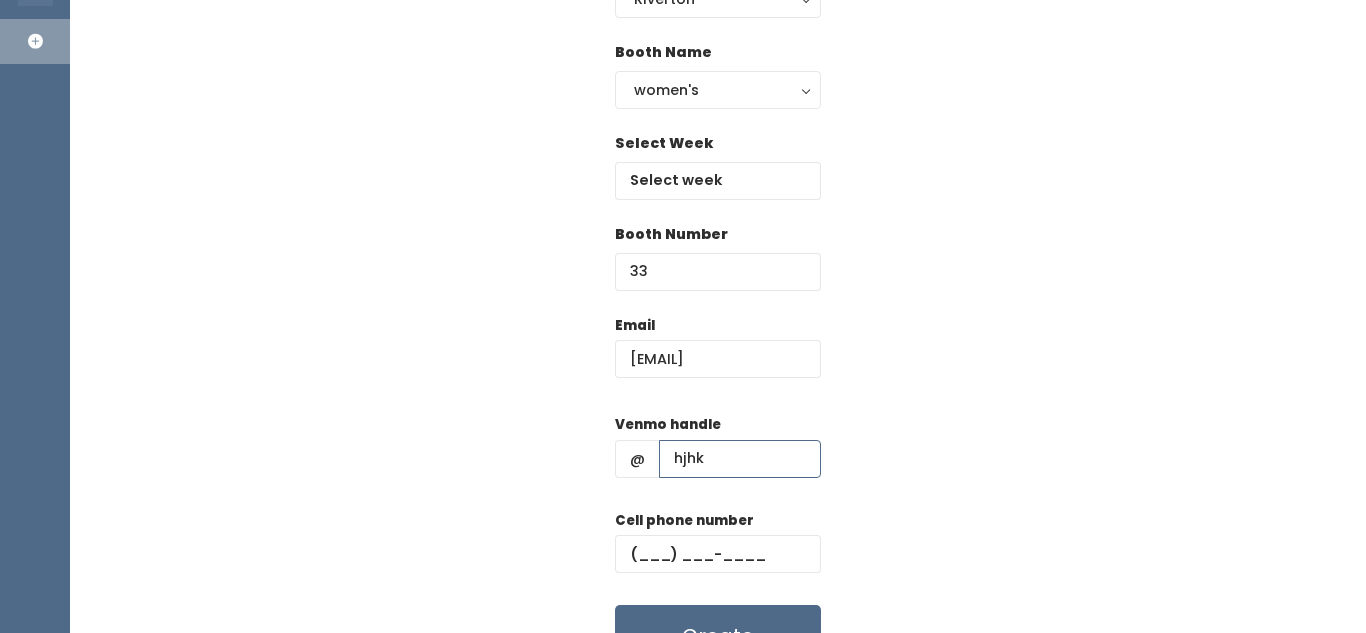 type on "hjhk" 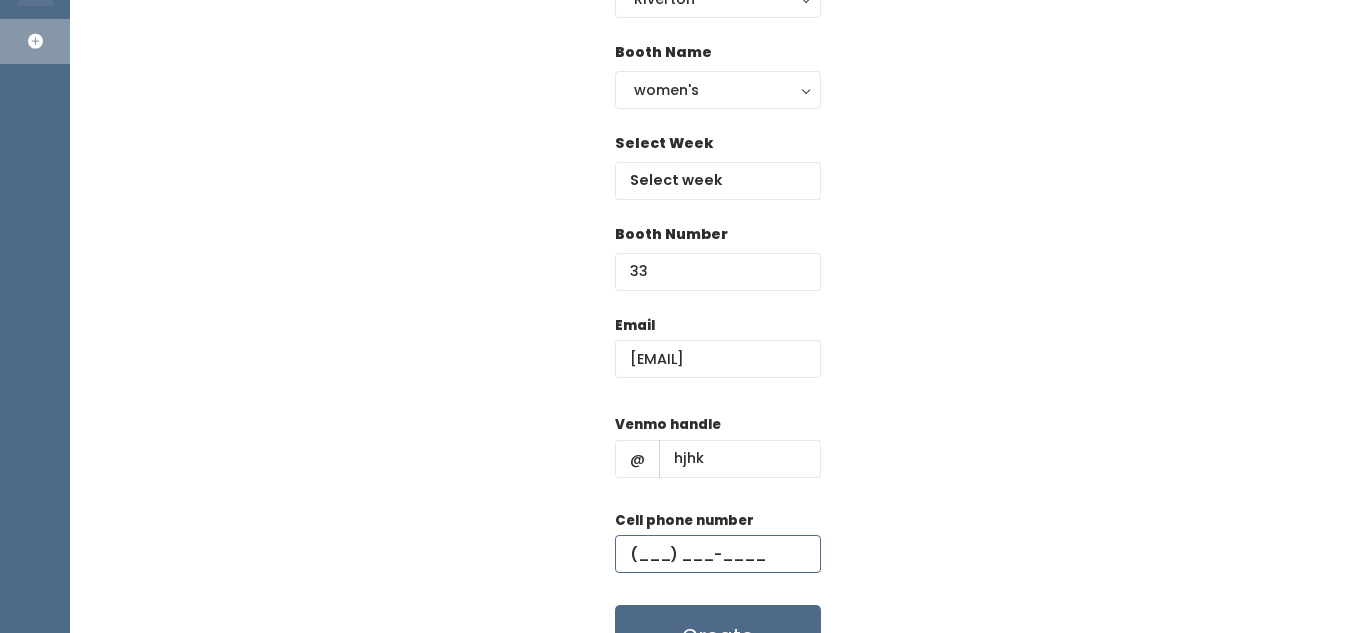 click at bounding box center [718, 554] 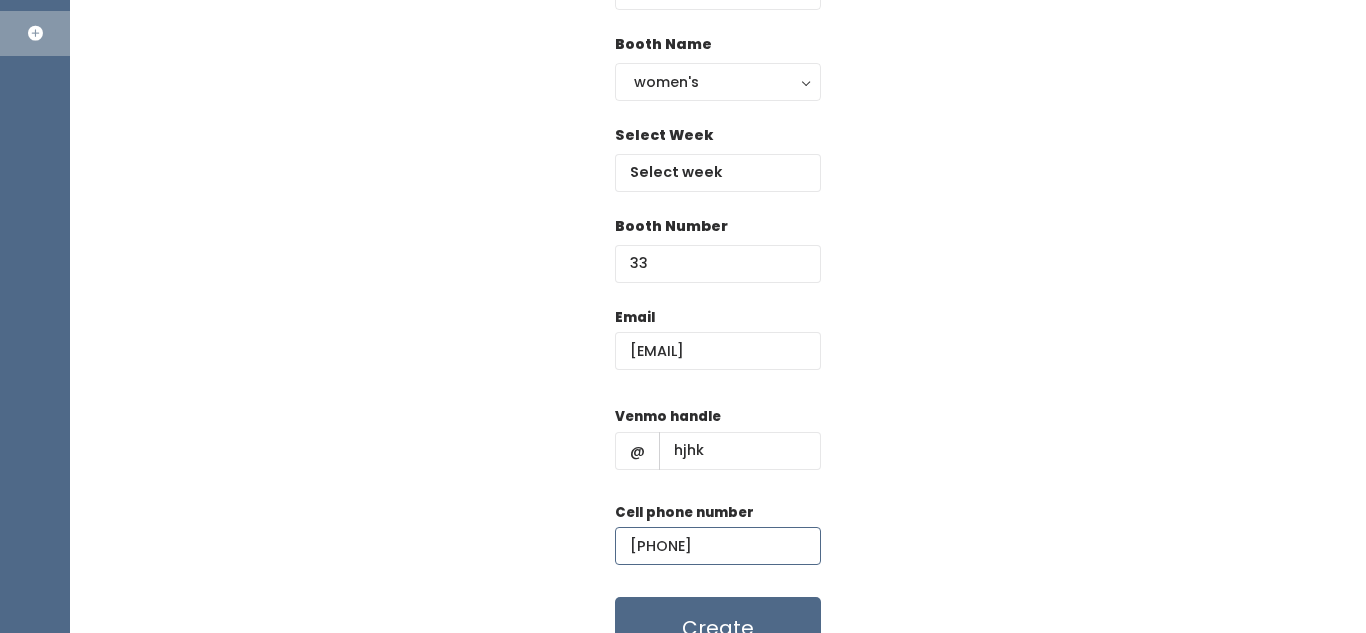 scroll, scrollTop: 226, scrollLeft: 0, axis: vertical 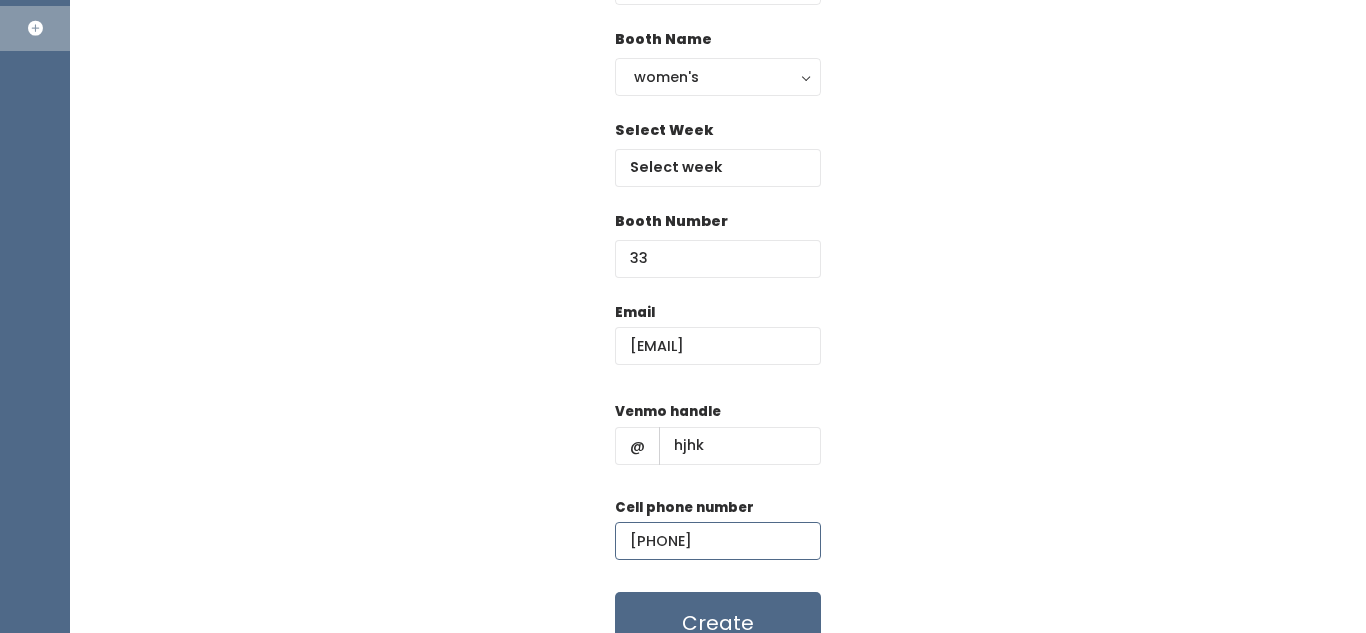 type on "[PHONE]" 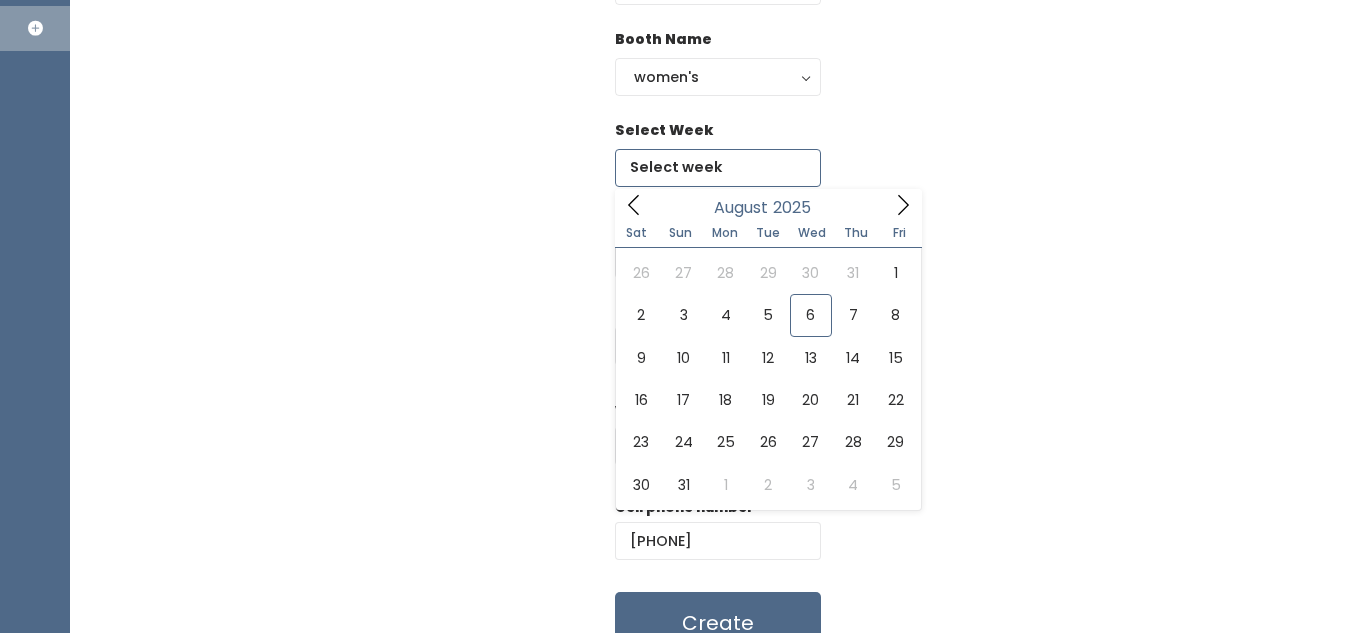 click at bounding box center [718, 168] 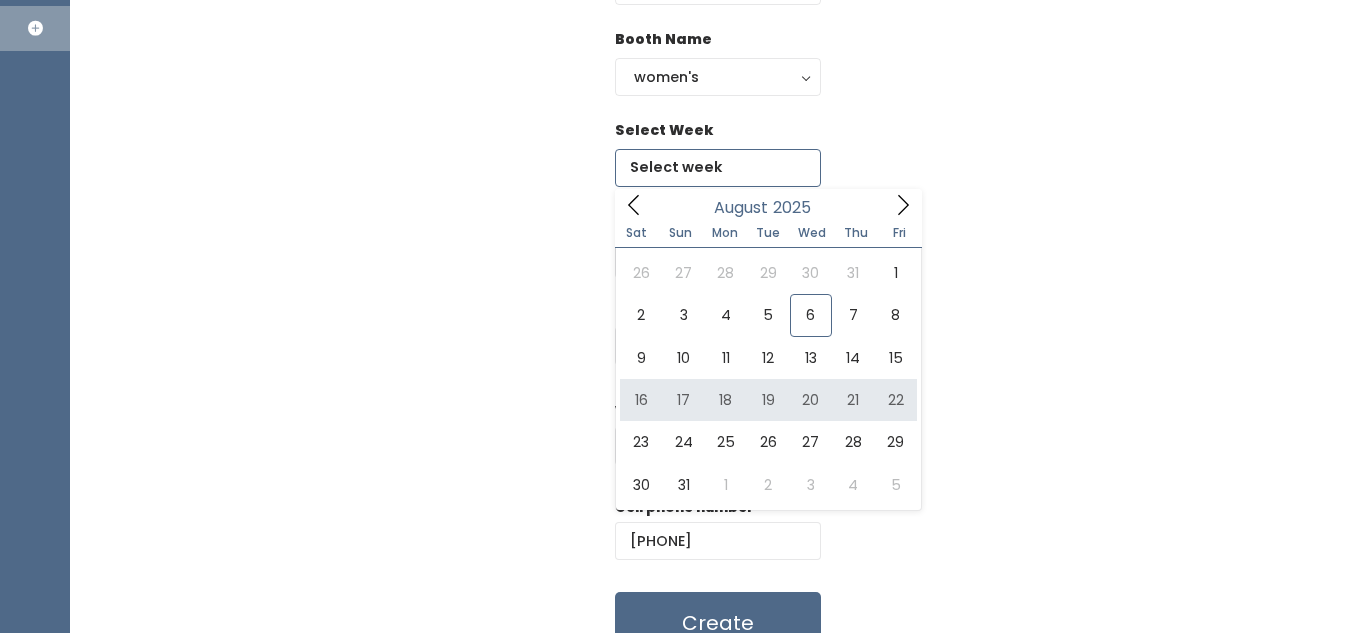 type on "[DATE] to [DATE]" 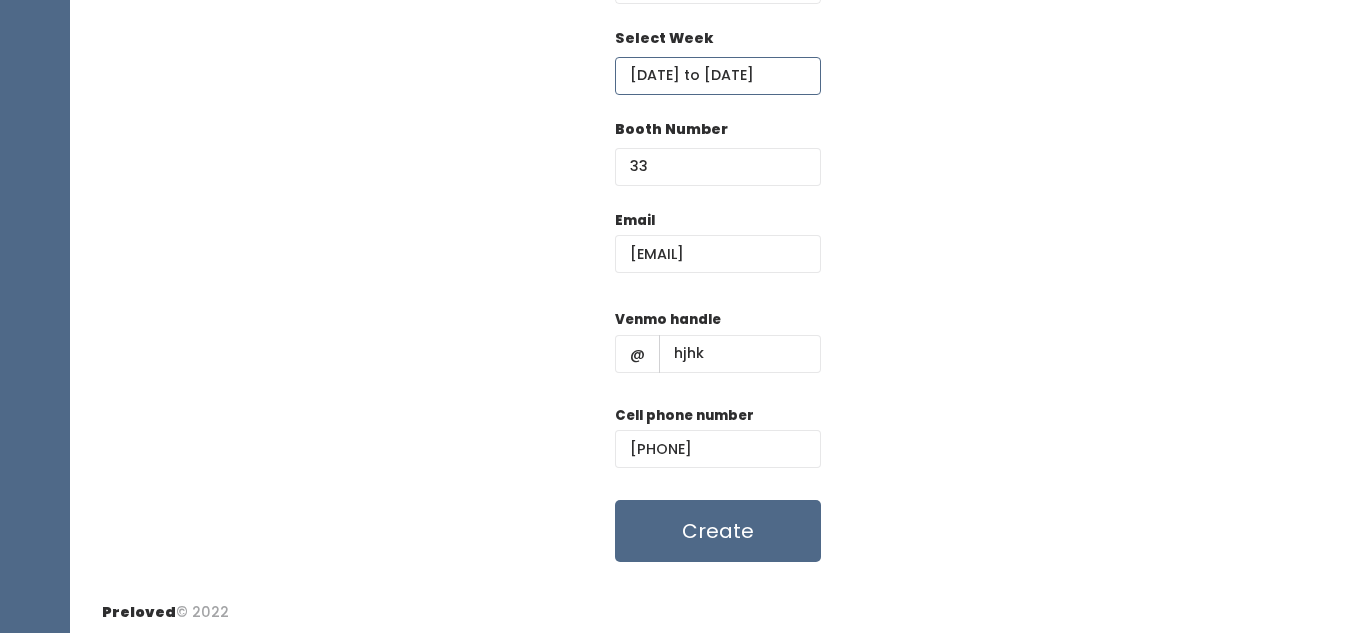 scroll, scrollTop: 319, scrollLeft: 0, axis: vertical 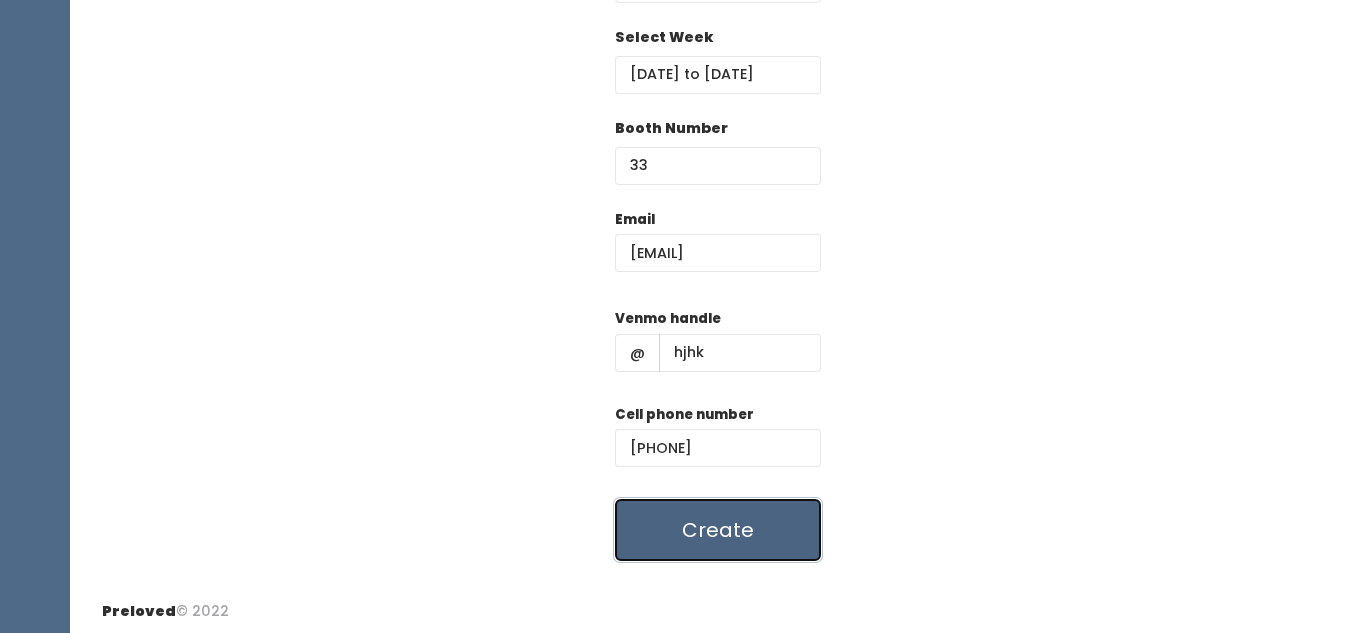 click on "Create" at bounding box center (718, 530) 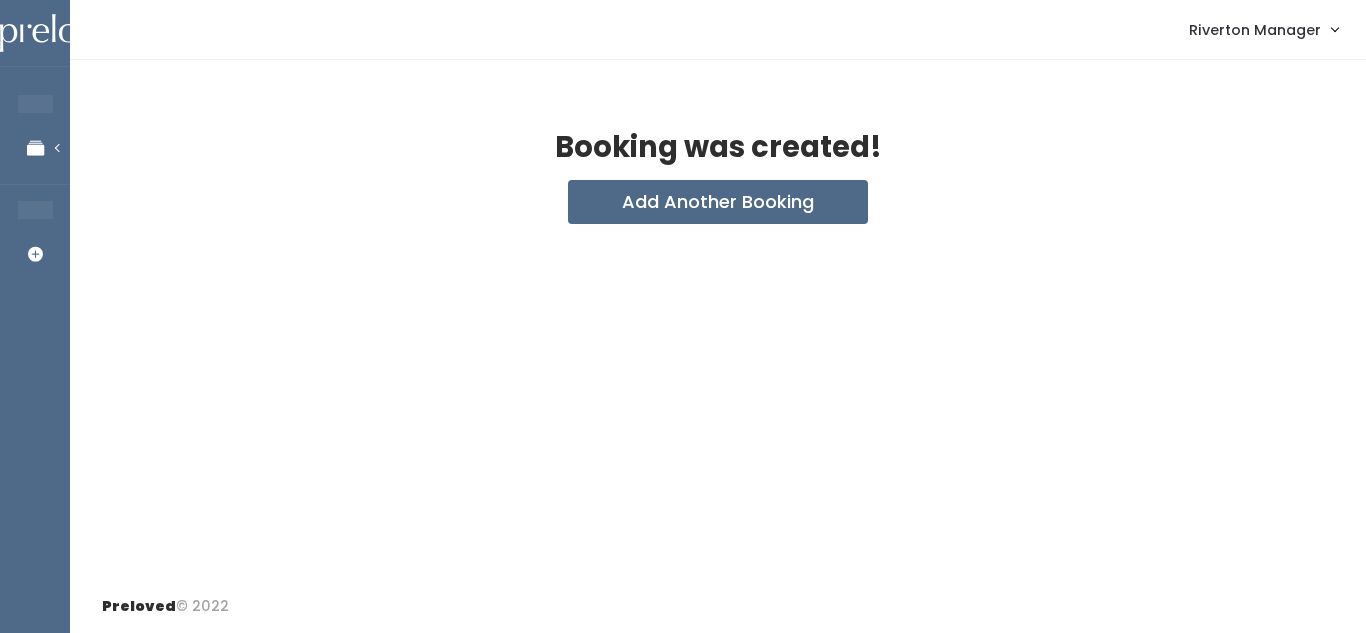 scroll, scrollTop: 0, scrollLeft: 0, axis: both 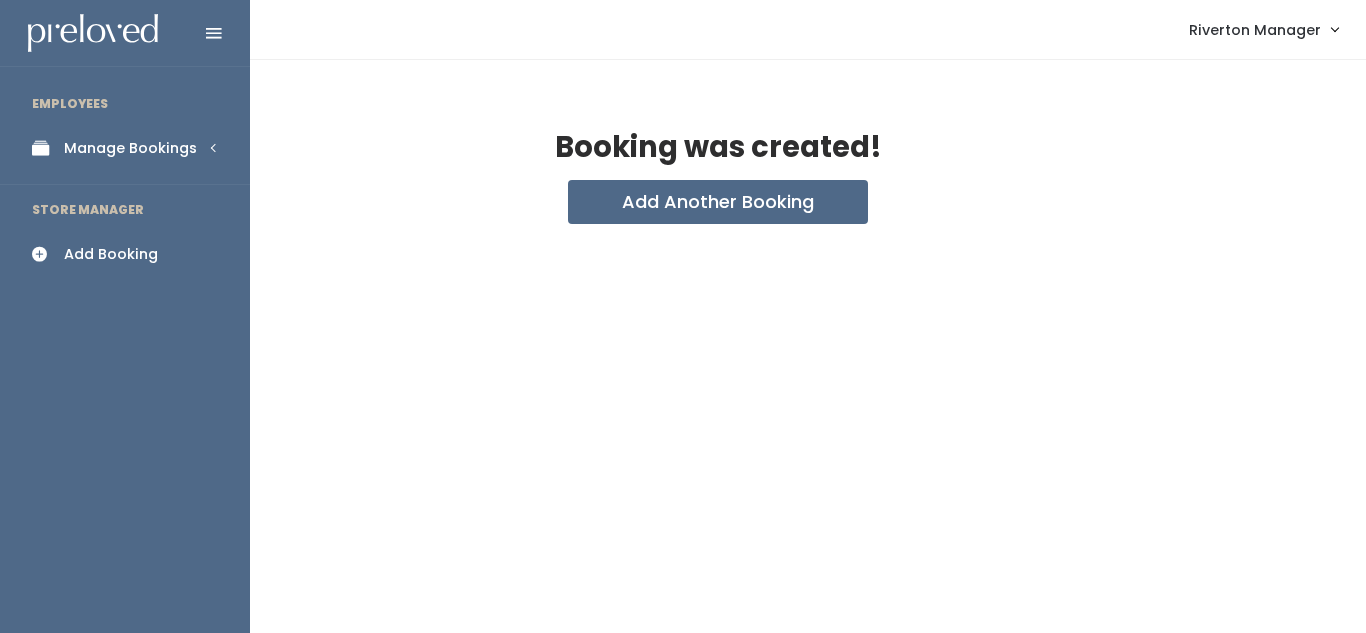 click on "Manage Bookings" at bounding box center (130, 148) 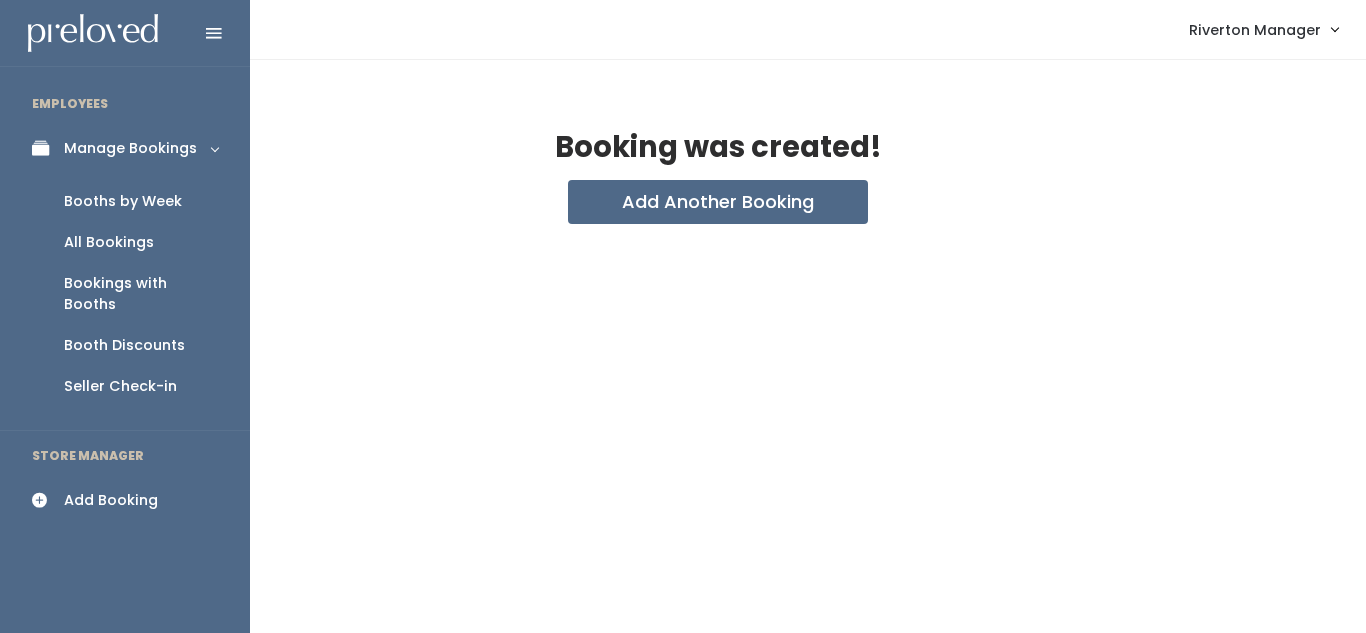 click on "Booths by Week" at bounding box center [123, 201] 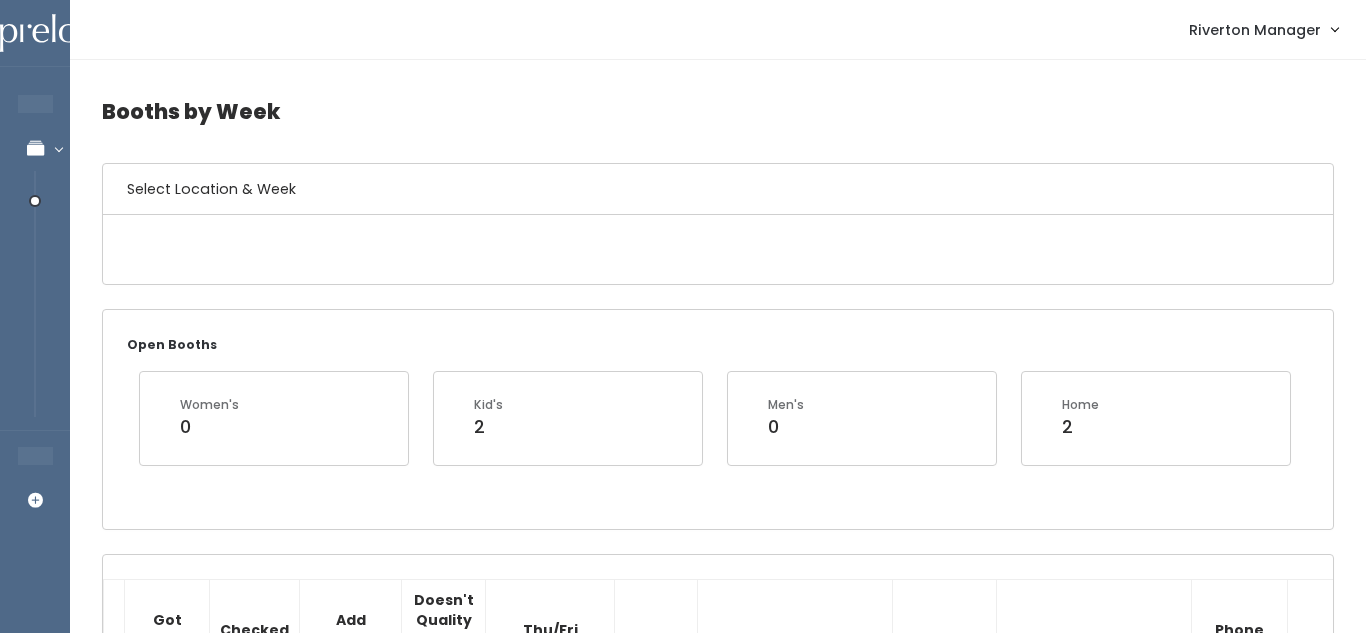 scroll, scrollTop: 0, scrollLeft: 0, axis: both 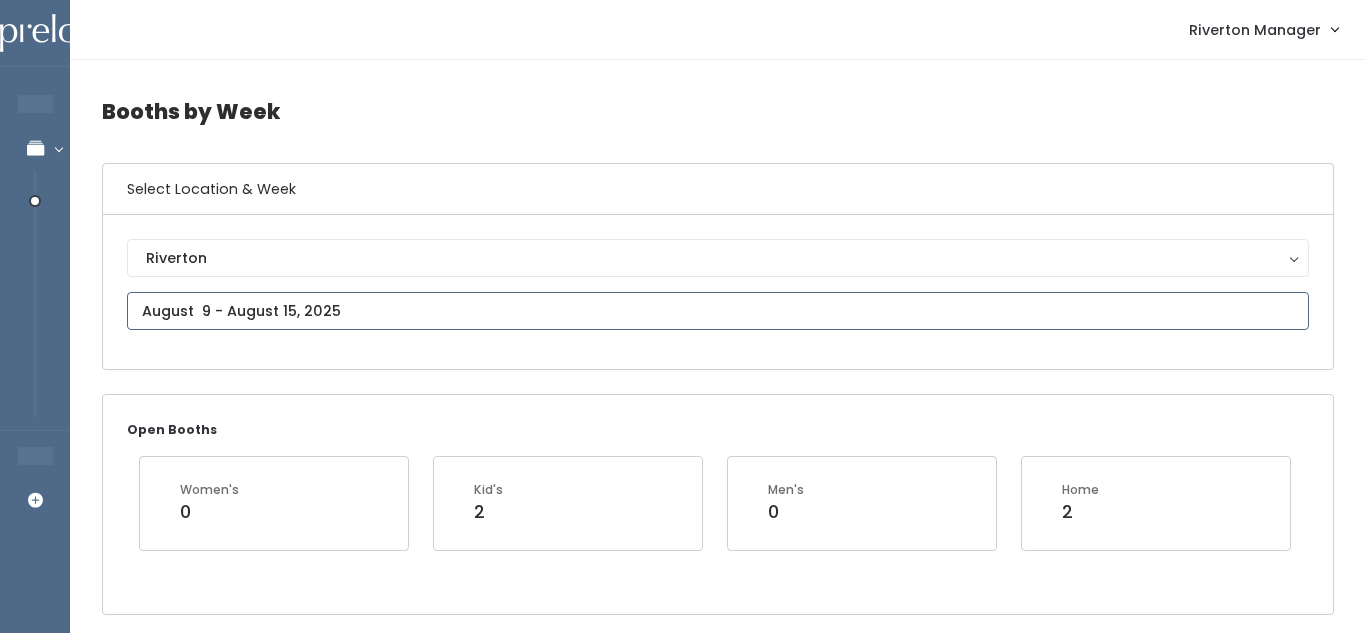 click at bounding box center (718, 311) 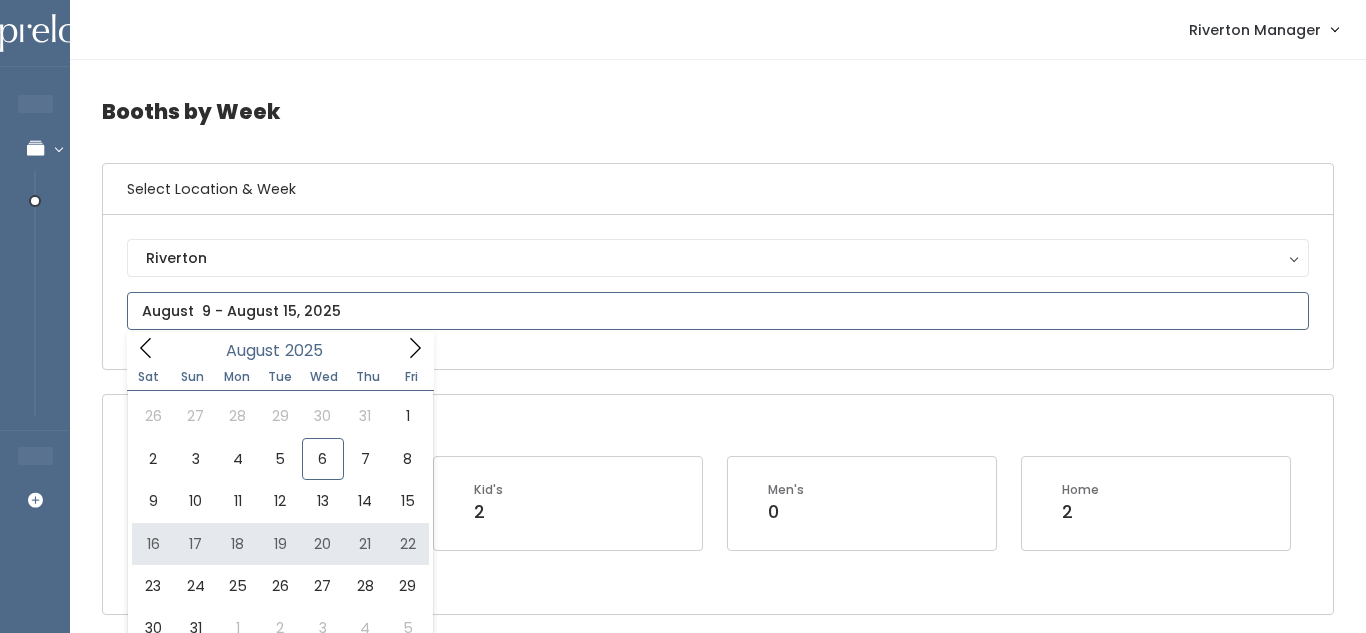 type on "[MONTH] [NUMBER] to [MONTH] [NUMBER]" 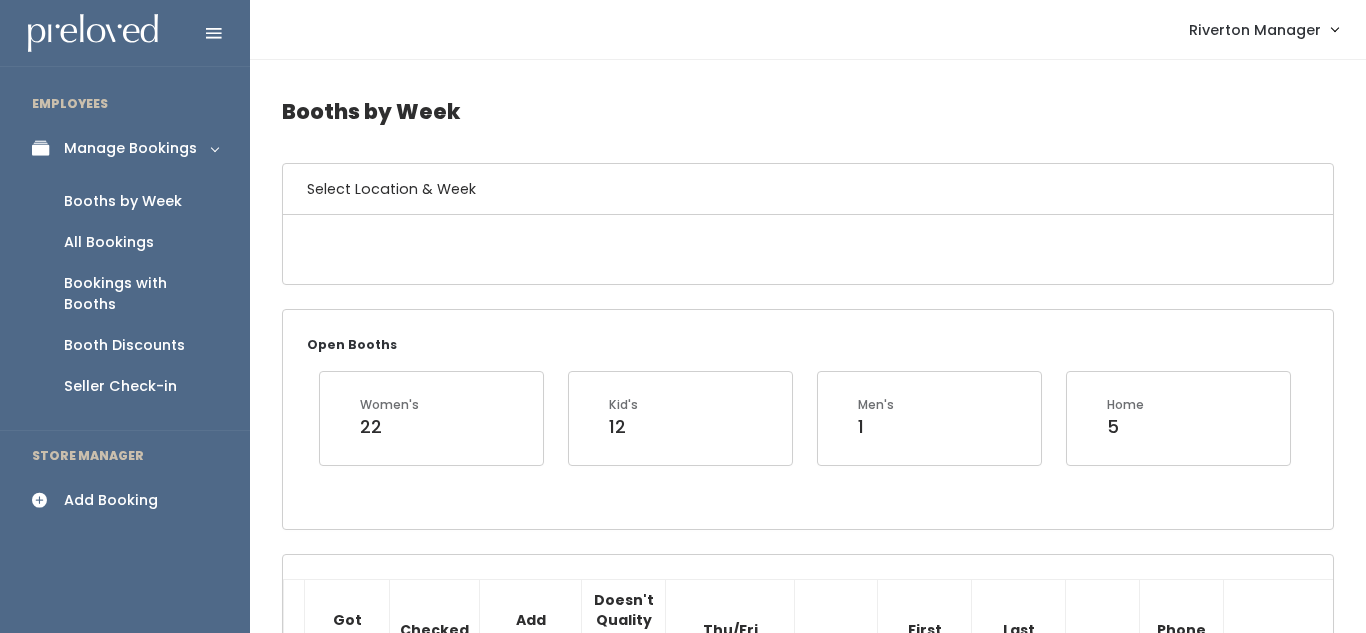 scroll, scrollTop: 0, scrollLeft: 0, axis: both 